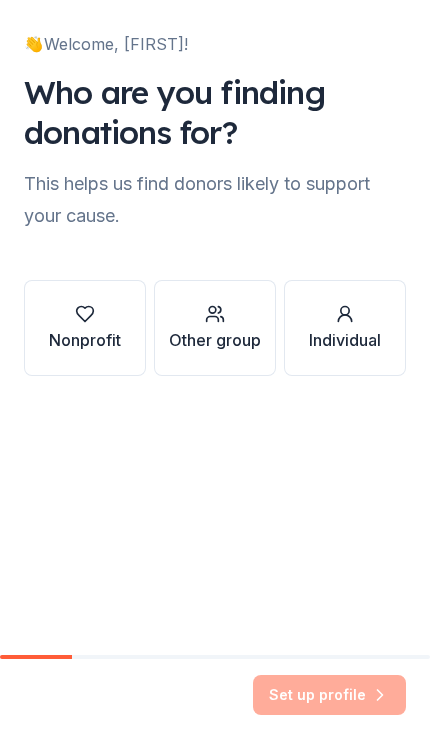 scroll, scrollTop: 0, scrollLeft: 0, axis: both 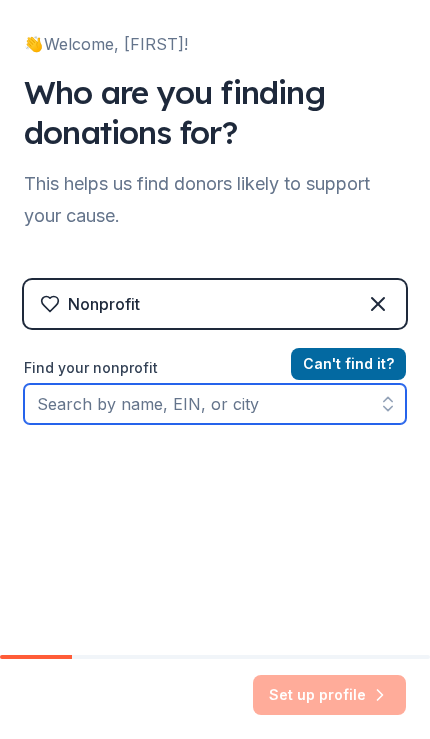 click 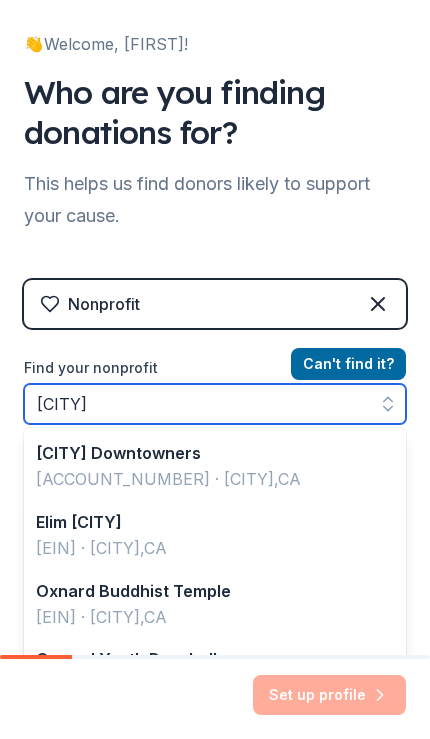 type on "O" 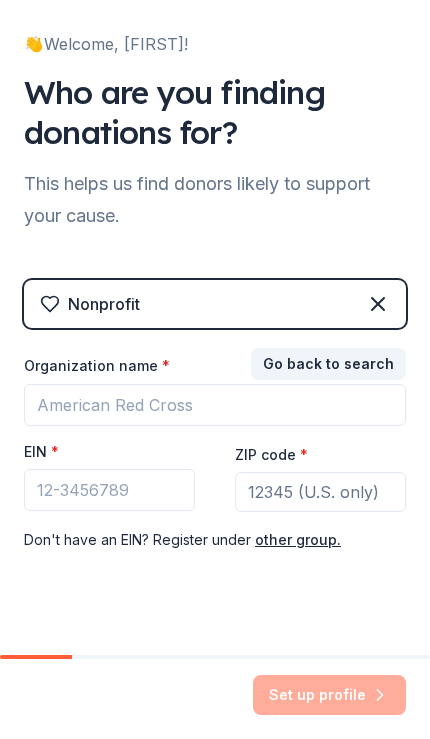 click on "Set up profile" at bounding box center [215, 699] 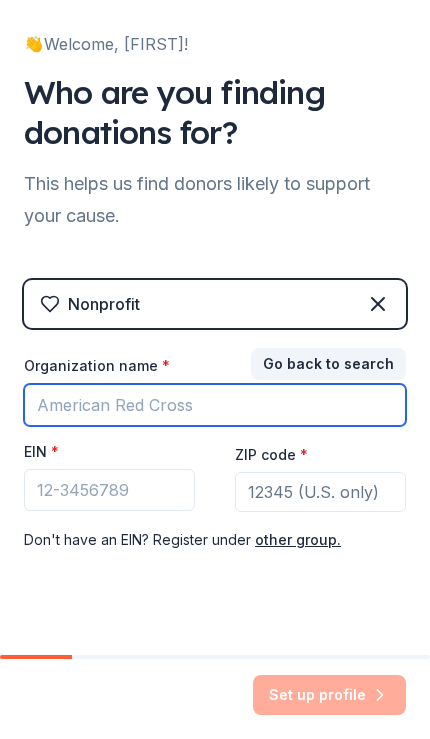 click on "Organization name *" at bounding box center (215, 405) 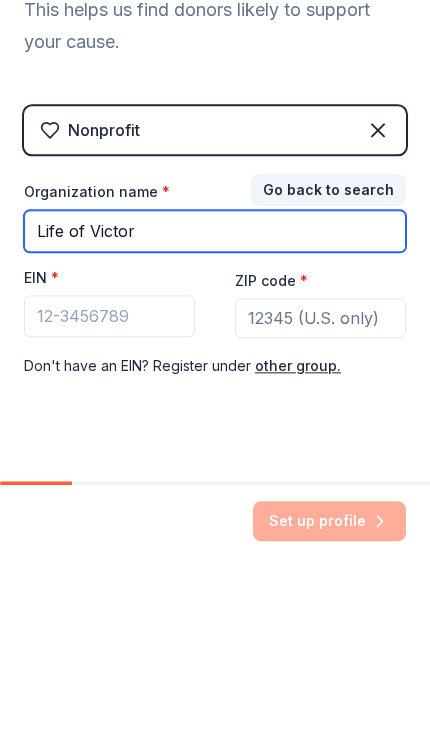 type on "Life of Victory" 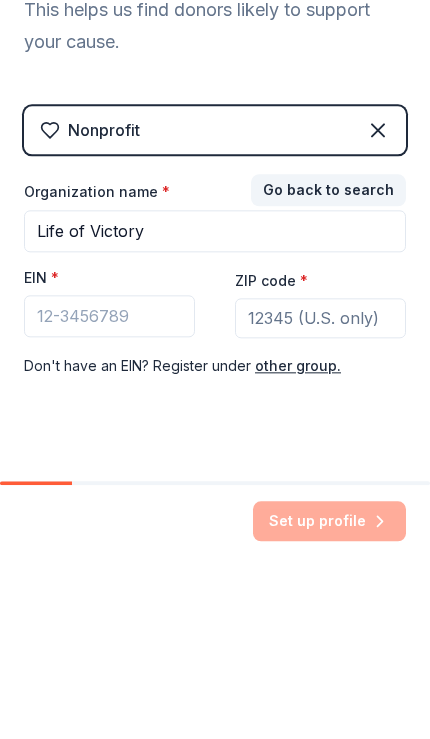 click on "Go back to search" at bounding box center (328, 364) 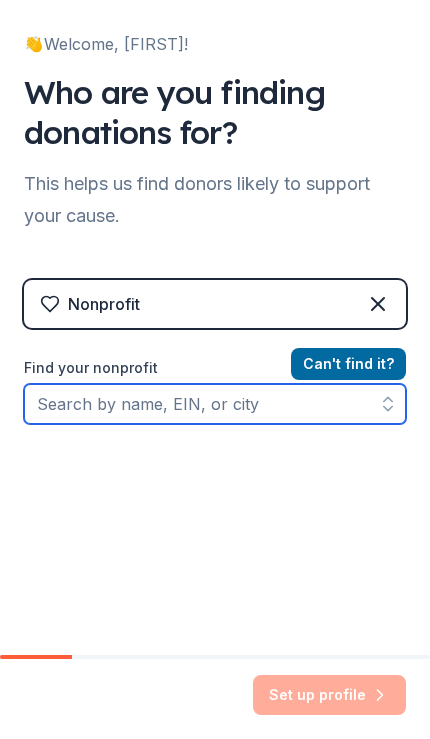 click on "Find your nonprofit" at bounding box center (215, 404) 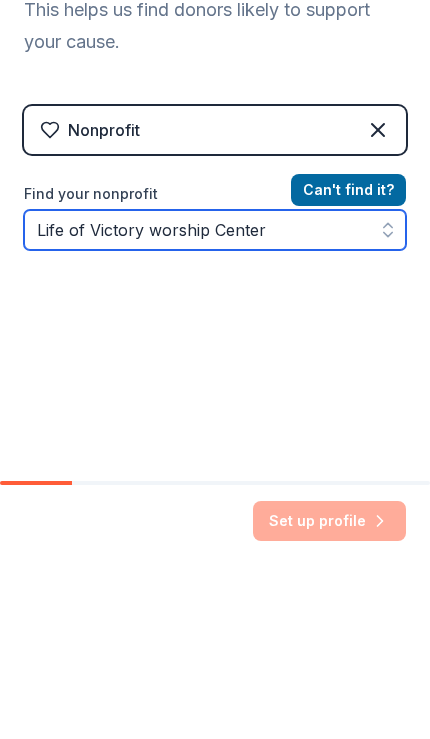 click 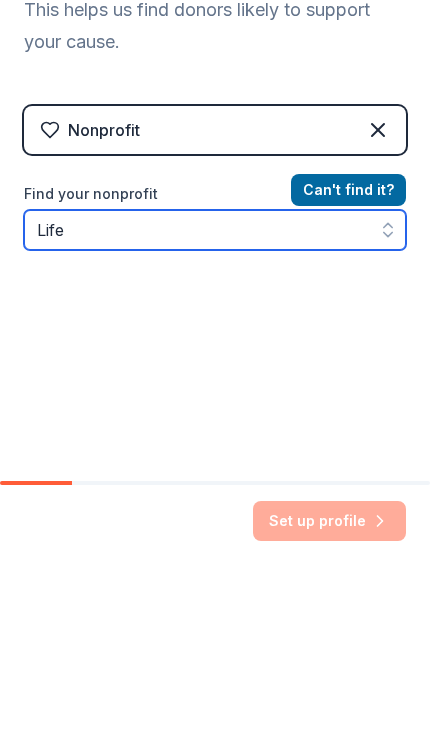 type on "Lif" 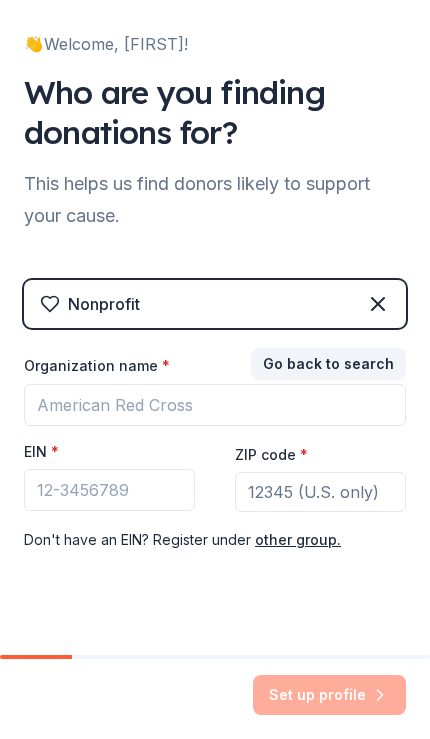 click on "Go back to search" at bounding box center [328, 364] 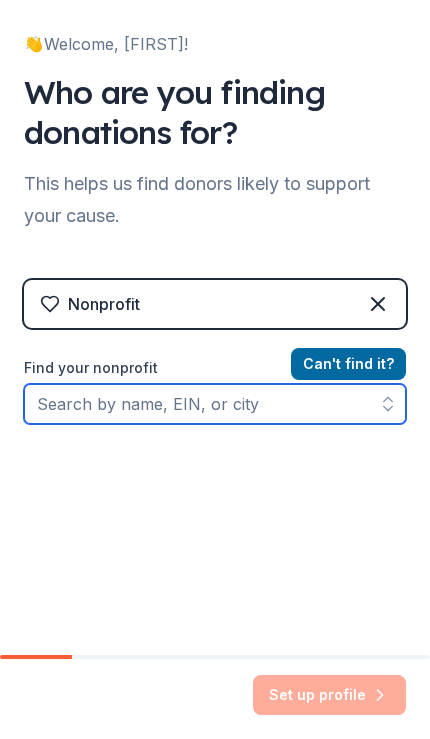 click on "Find your nonprofit" at bounding box center [215, 404] 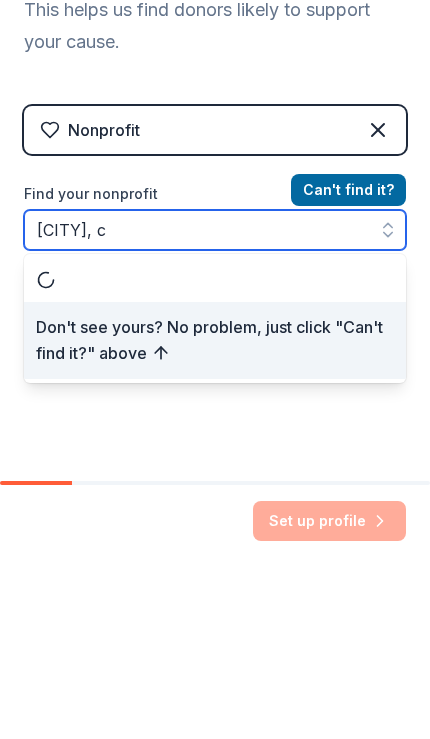 type on "[CITY], [STATE]" 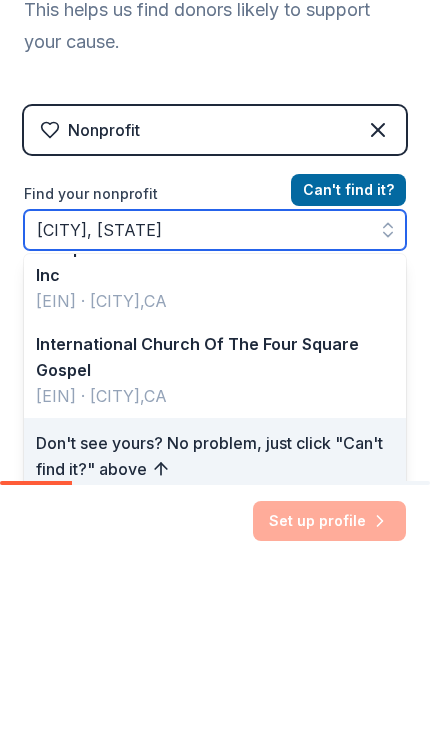 scroll, scrollTop: 236, scrollLeft: 0, axis: vertical 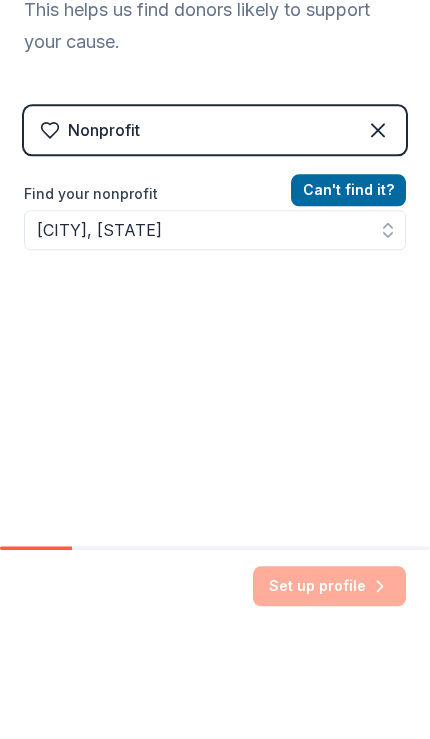 click 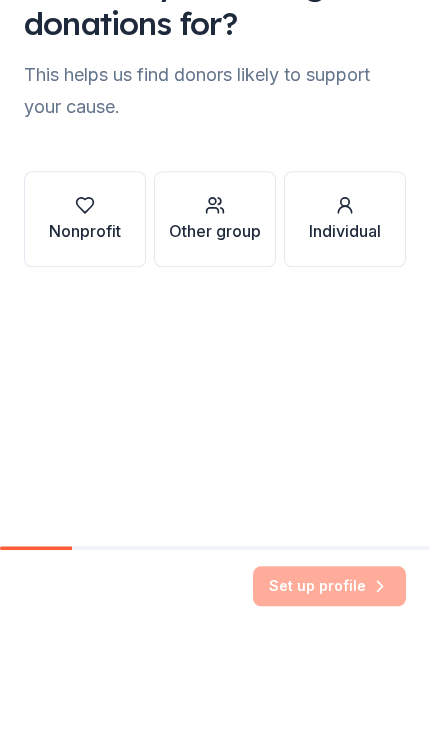 scroll, scrollTop: 0, scrollLeft: 0, axis: both 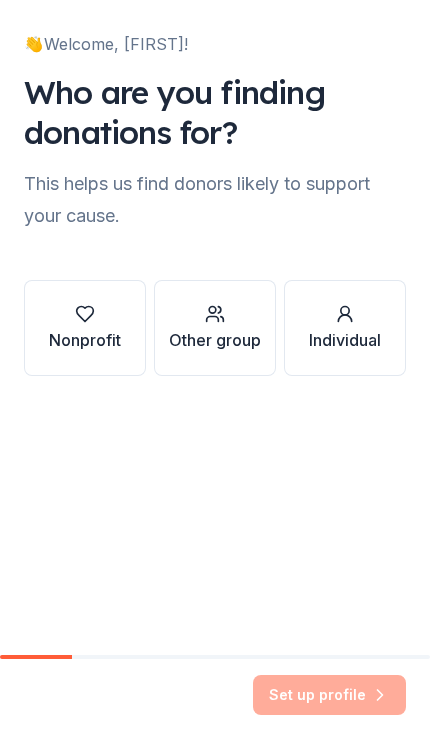 click on "Nonprofit" at bounding box center [85, 340] 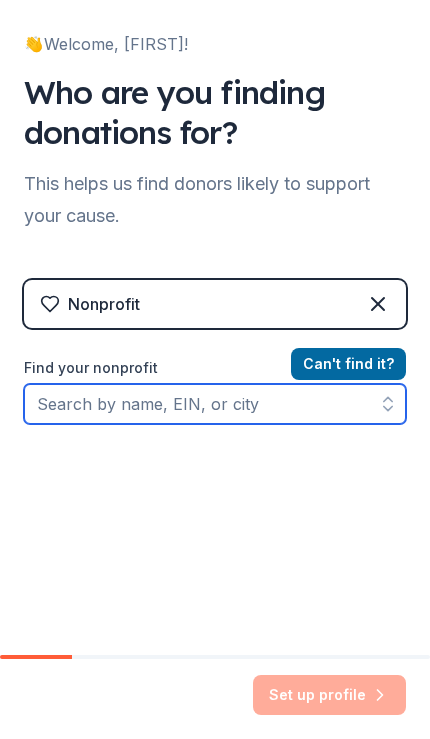 click on "Find your nonprofit" at bounding box center (215, 404) 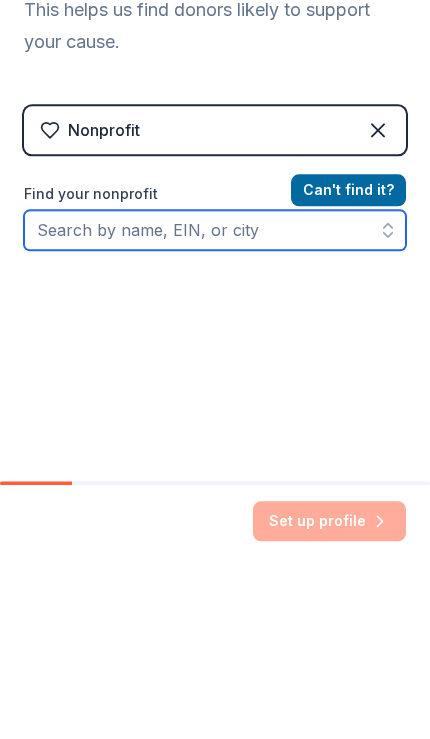 paste on "[EIN]" 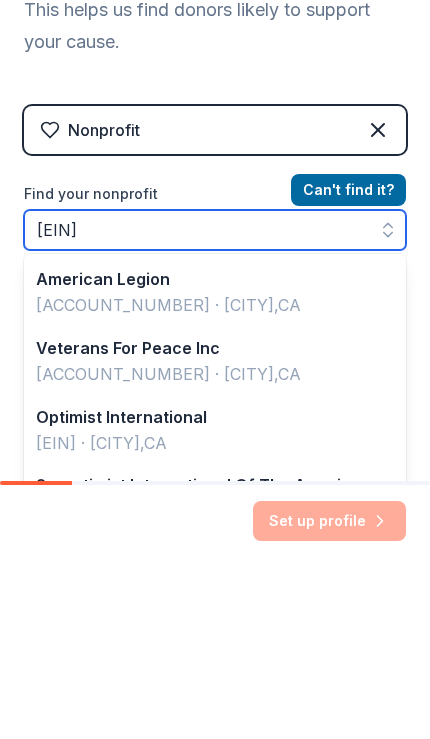 scroll, scrollTop: 13, scrollLeft: 0, axis: vertical 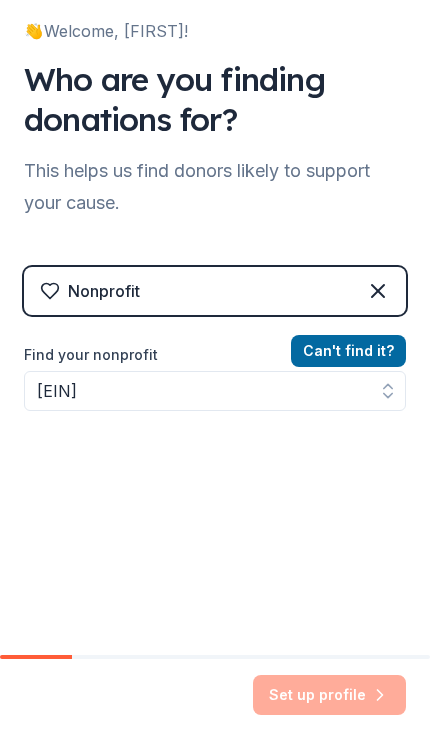click on "Can ' t find it?" at bounding box center [348, 351] 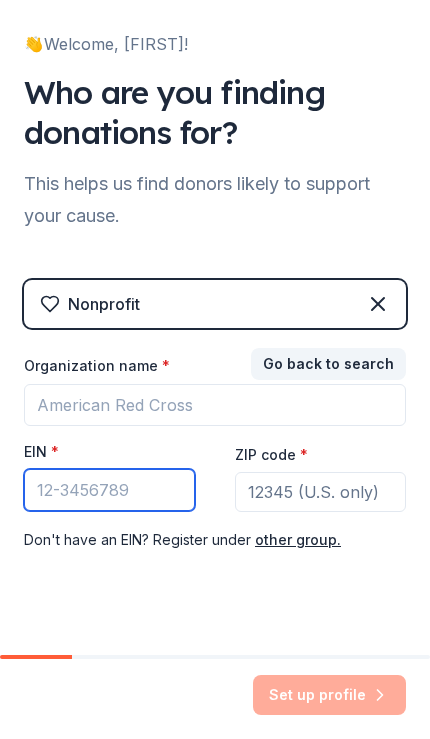click on "EIN *" at bounding box center (109, 490) 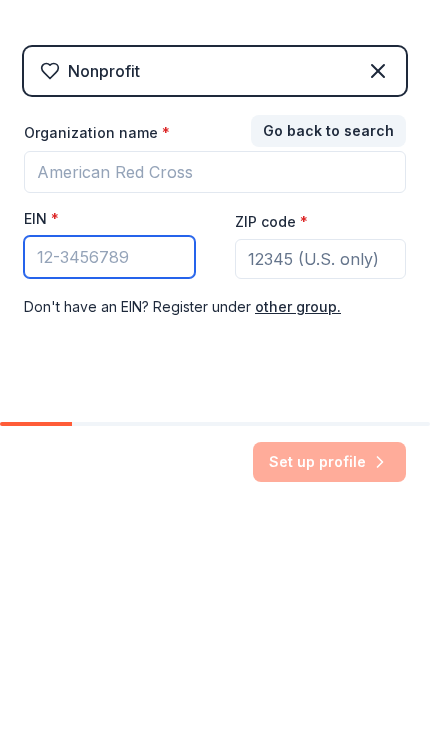 click on "EIN *" at bounding box center (109, 490) 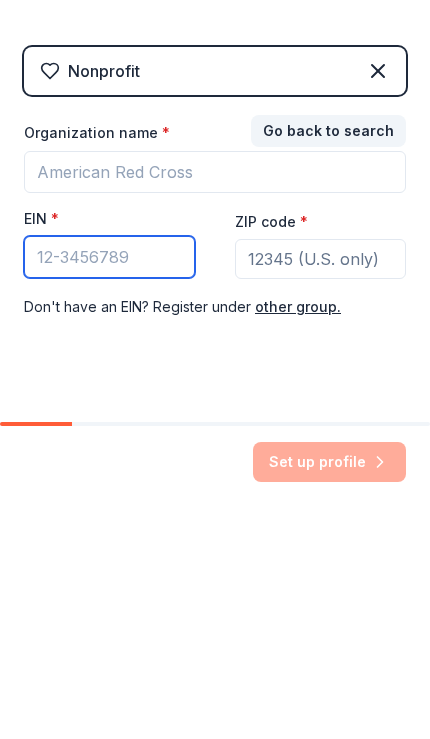 paste on "[EIN]" 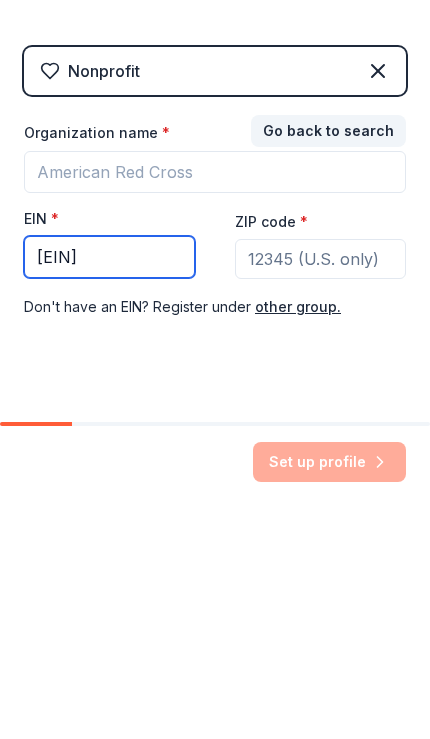 type on "[EIN]" 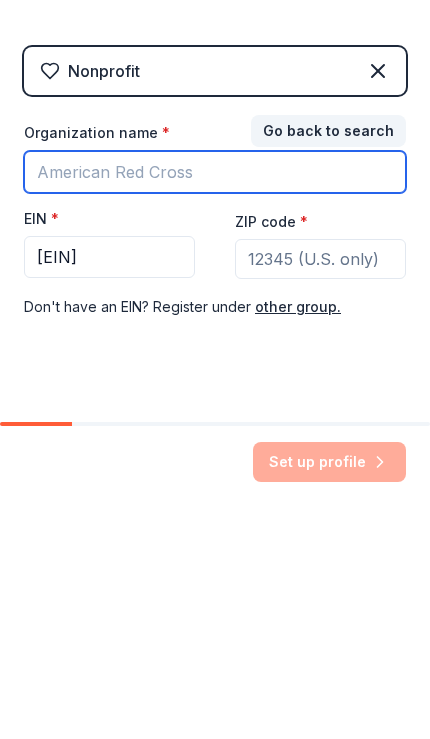 click on "Organization name *" at bounding box center [215, 405] 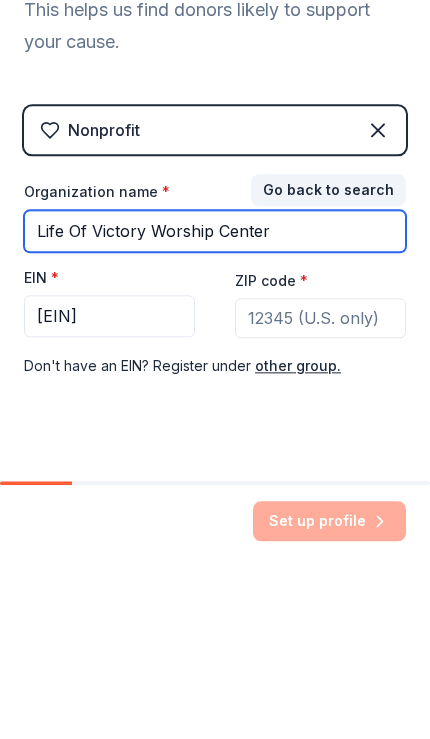 type on "Life Of Victory Worship Center" 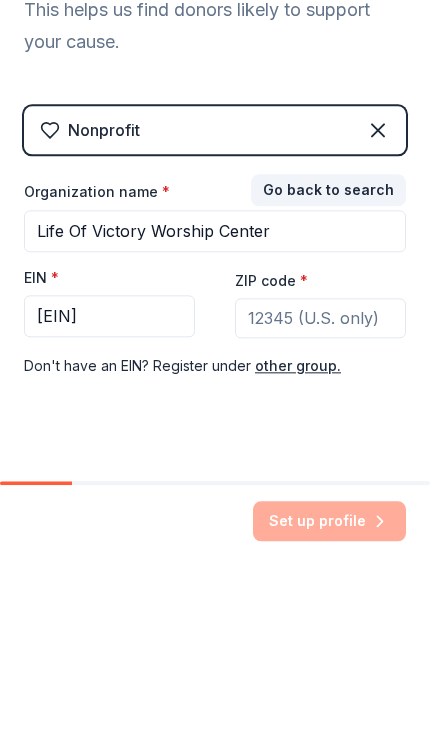 click on "ZIP code *" at bounding box center [320, 492] 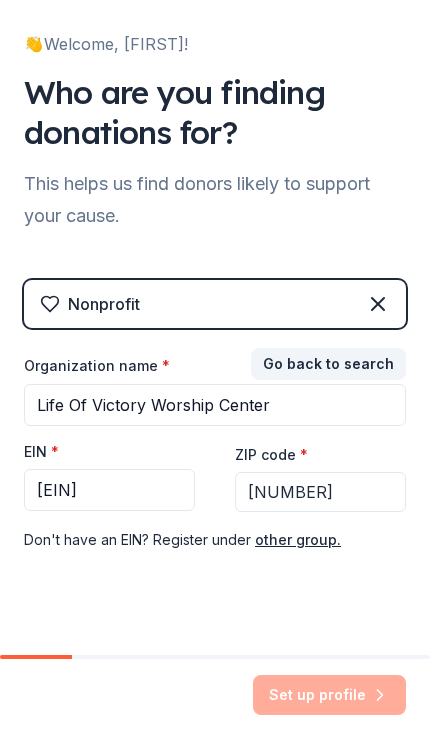 click on "ZIP code * [POSTAL_CODE]" at bounding box center (320, 477) 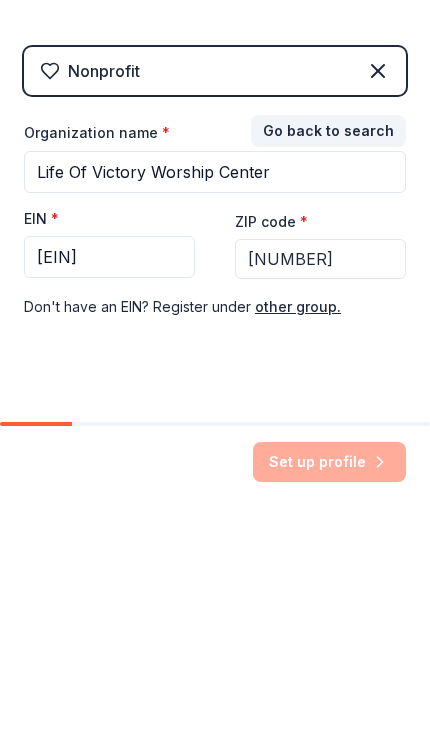 click on "[NUMBER]" at bounding box center (320, 492) 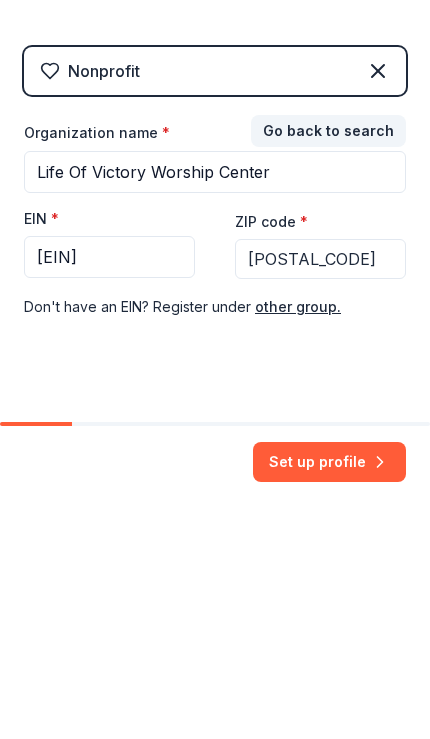 type on "[POSTAL_CODE]" 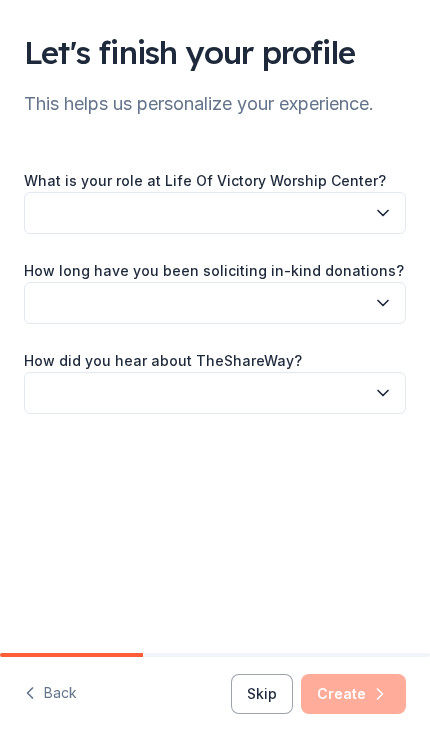 click at bounding box center [215, 213] 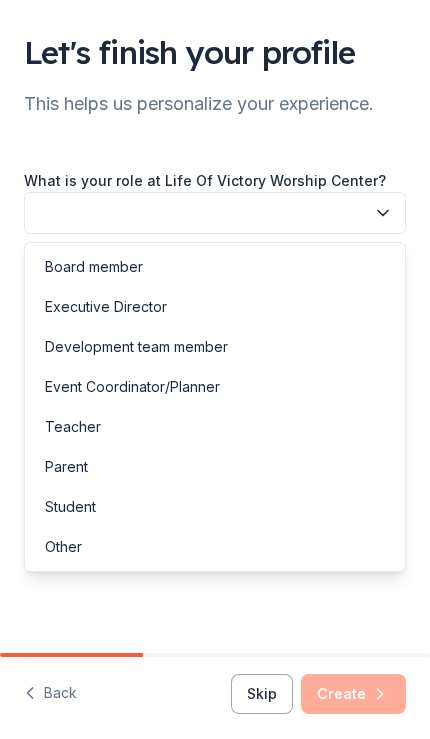 click on "Event Coordinator/Planner" at bounding box center (132, 387) 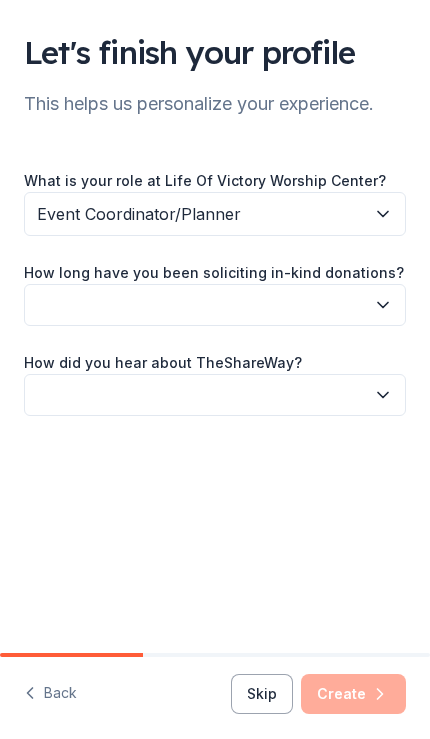 click 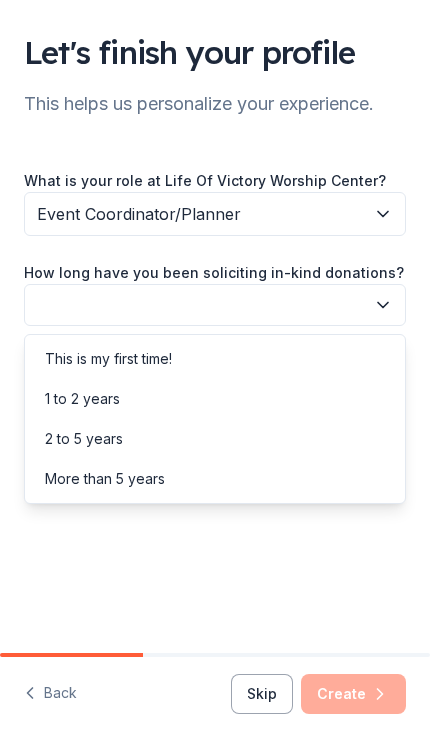 click on "1 to 2 years" at bounding box center (215, 399) 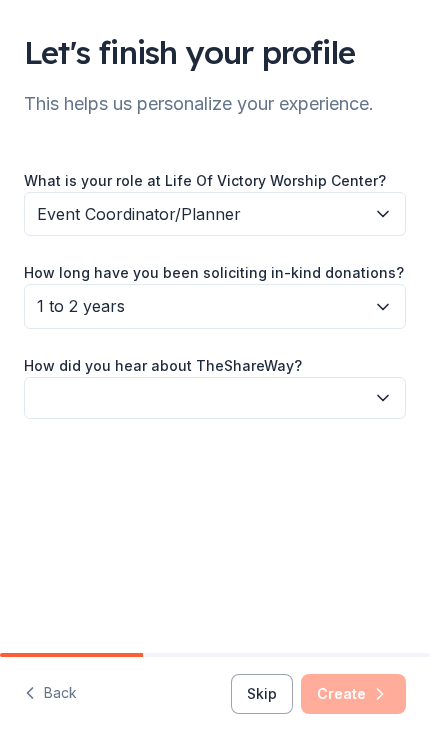 click at bounding box center [215, 398] 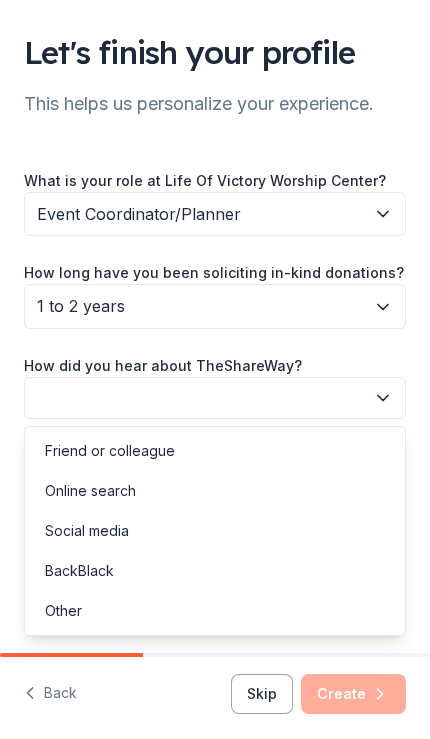 click on "Social media" at bounding box center (87, 531) 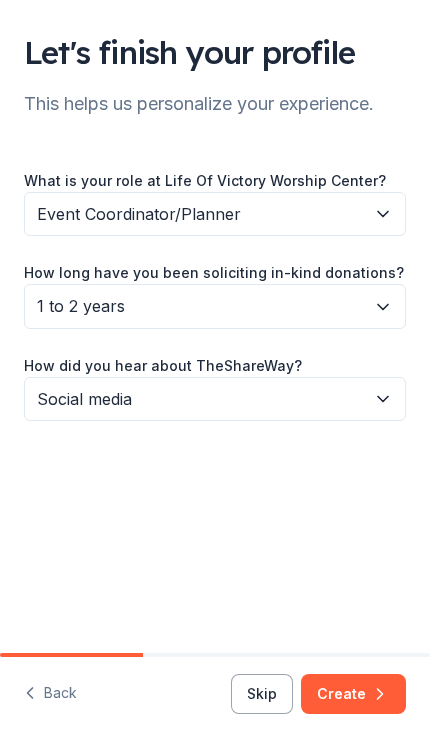 click on "Create" at bounding box center [353, 694] 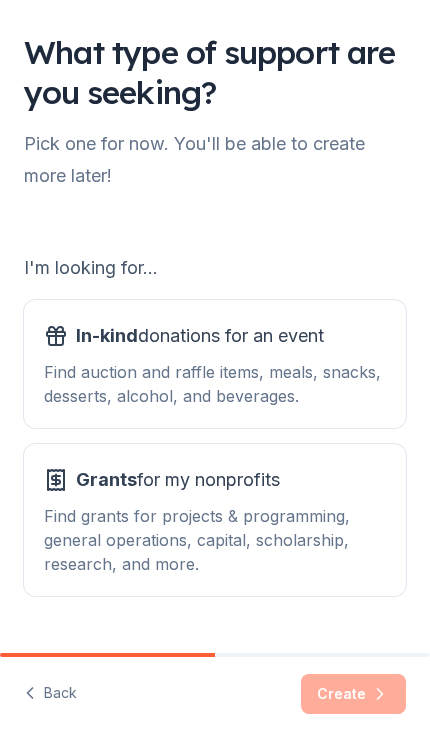 click on "Find auction and raffle items, meals, snacks, desserts, alcohol, and beverages." at bounding box center [215, 384] 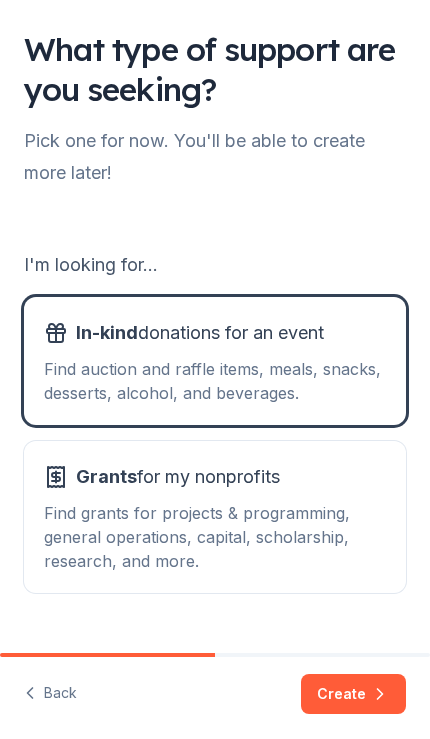scroll, scrollTop: 3, scrollLeft: 0, axis: vertical 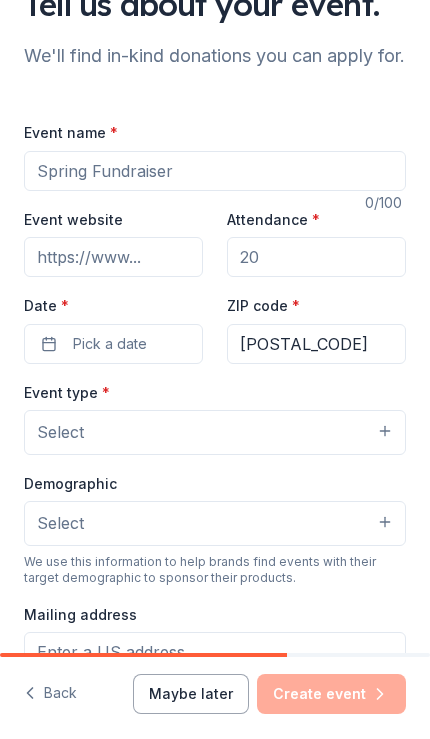 click on "Event name *" at bounding box center (215, 171) 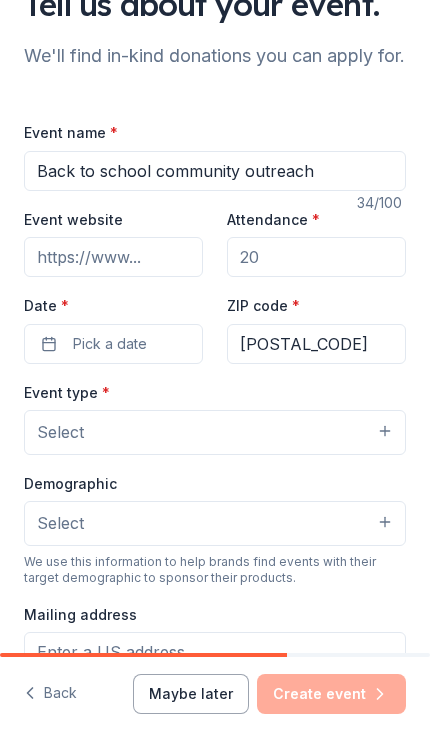 type on "Back to school community outreach" 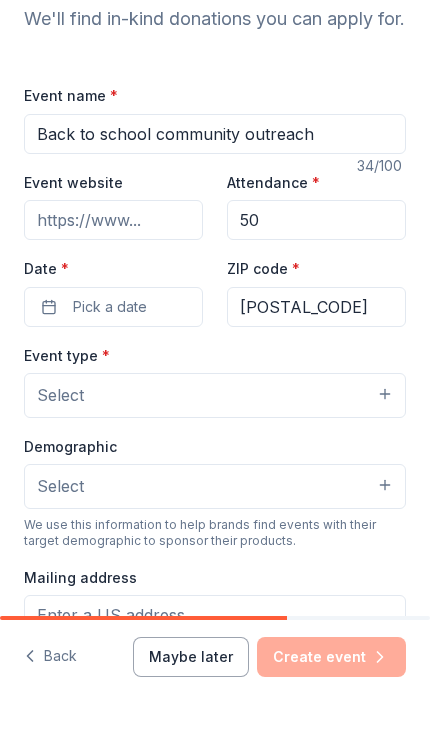 type on "50" 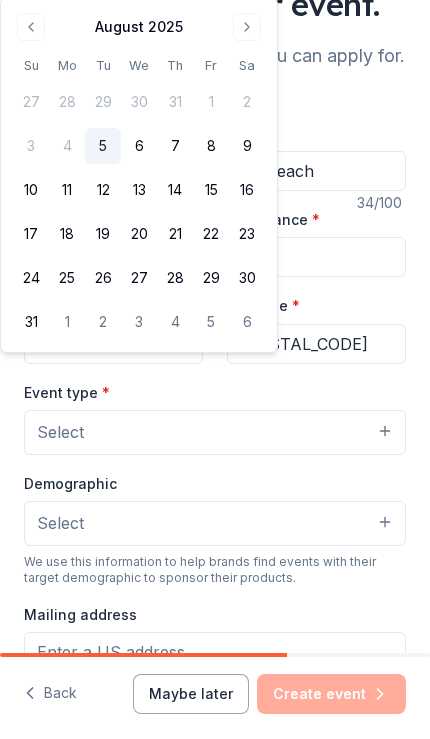click on "30" at bounding box center (247, 278) 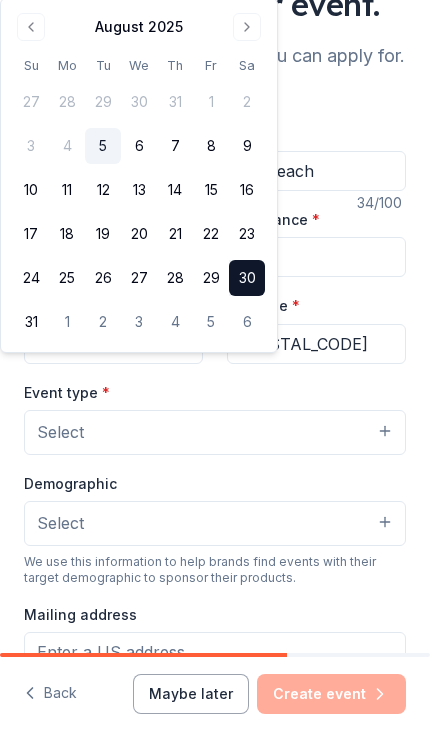 click on "Select" at bounding box center [215, 432] 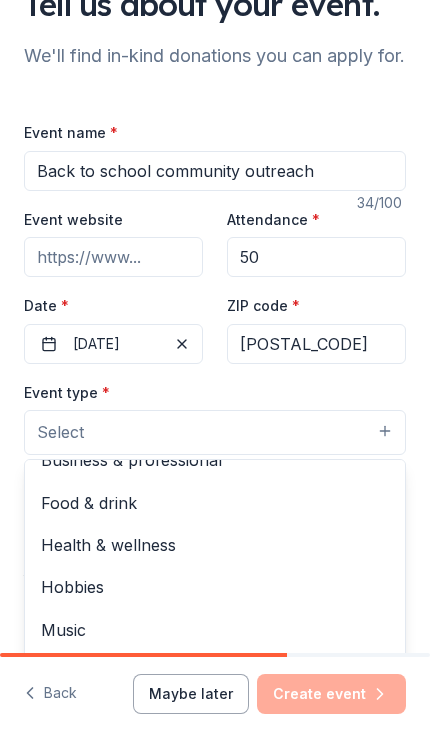 scroll, scrollTop: 65, scrollLeft: 0, axis: vertical 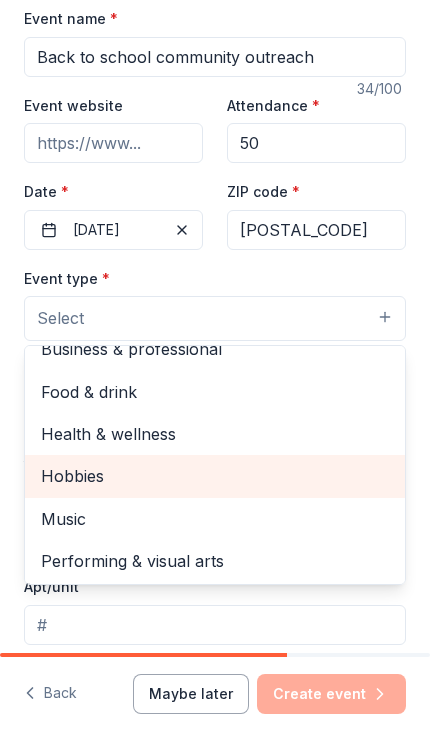 click on "Hobbies" at bounding box center [215, 476] 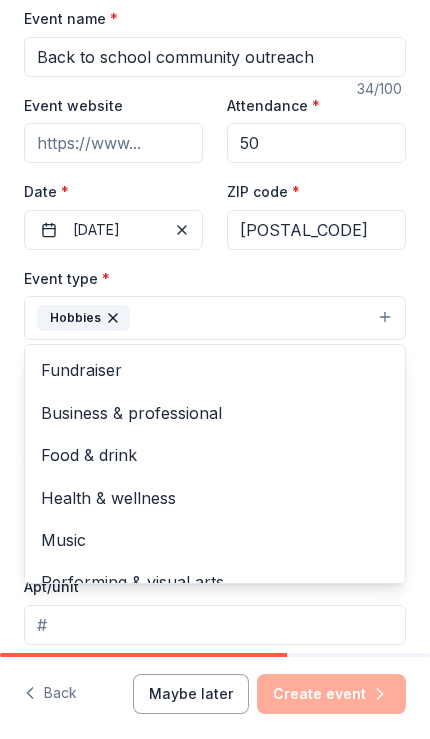 scroll, scrollTop: 0, scrollLeft: 0, axis: both 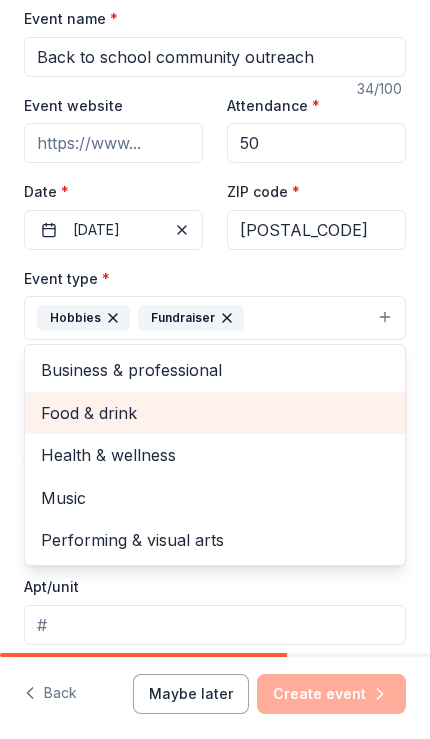 click on "Food & drink" at bounding box center (215, 413) 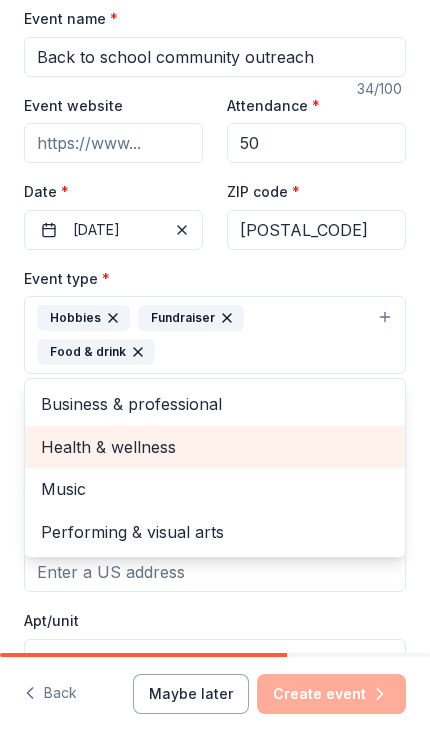 click on "Health & wellness" at bounding box center (215, 447) 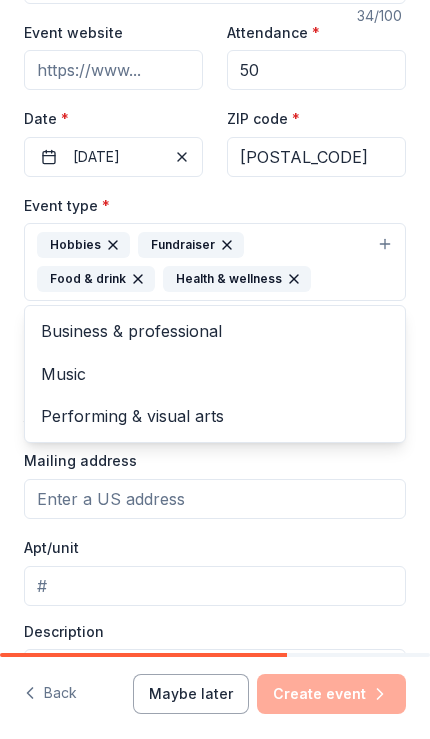 scroll, scrollTop: 237, scrollLeft: 0, axis: vertical 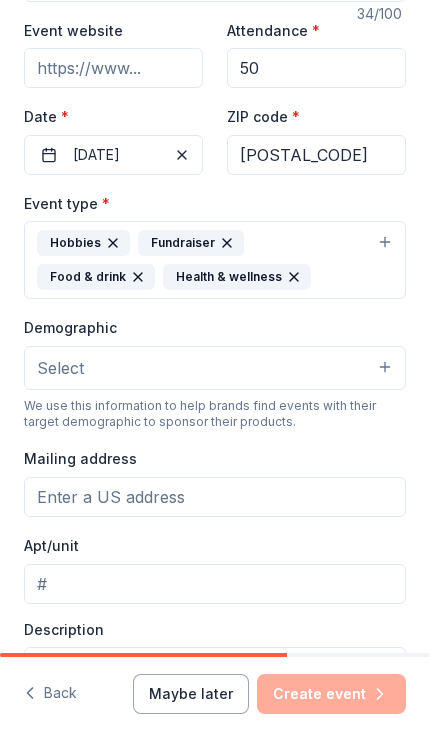 click on "Mailing address" at bounding box center (215, 497) 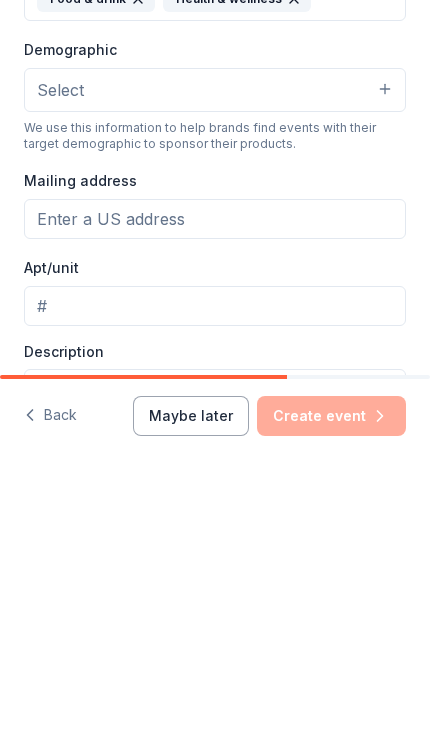 click on "Select" at bounding box center [215, 368] 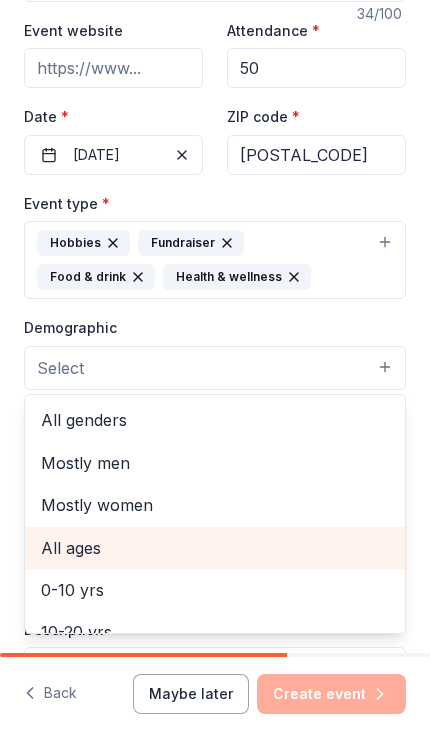click on "All ages" at bounding box center (215, 548) 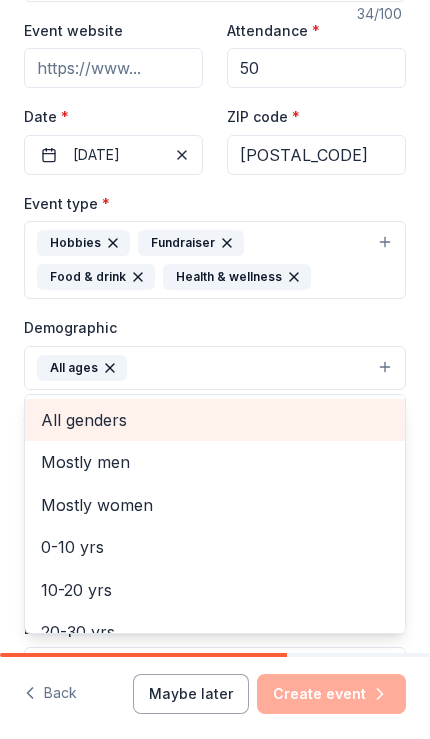 click on "All genders" at bounding box center [215, 420] 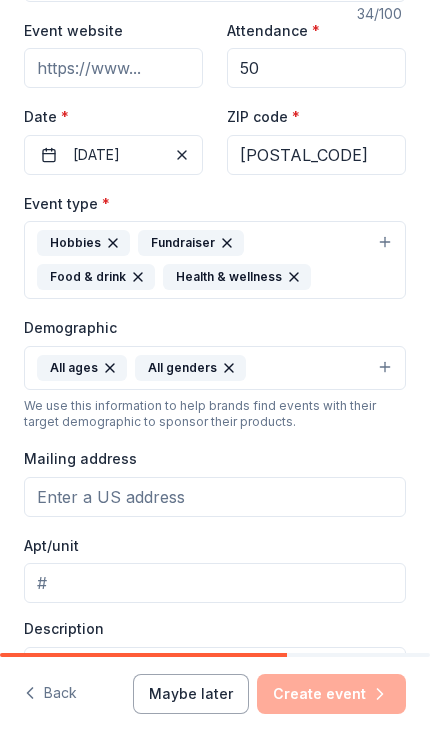 click on "Mailing address" at bounding box center (215, 497) 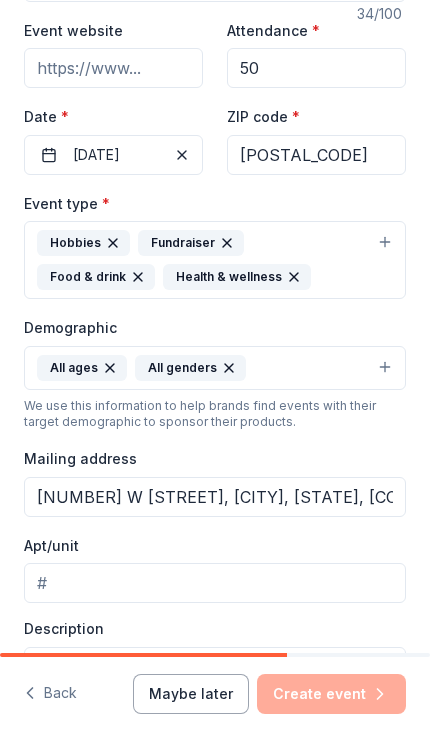 type on "[NUMBER] [STREET], [CITY], [STATE], [POSTAL_CODE]" 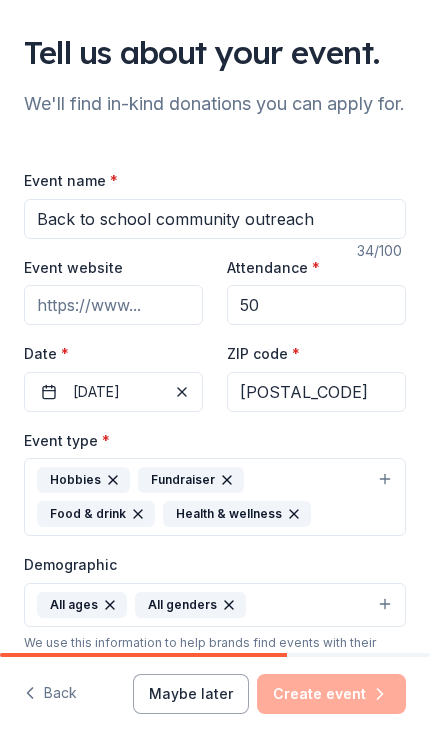scroll, scrollTop: 0, scrollLeft: 0, axis: both 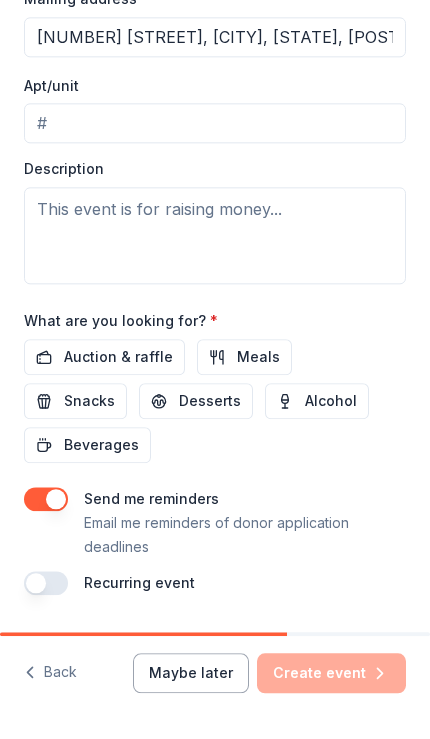 type on "Christmas  community outreach" 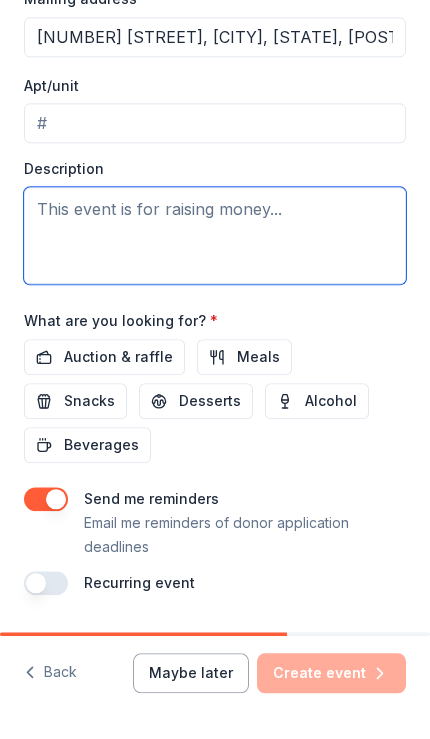 click at bounding box center (215, 256) 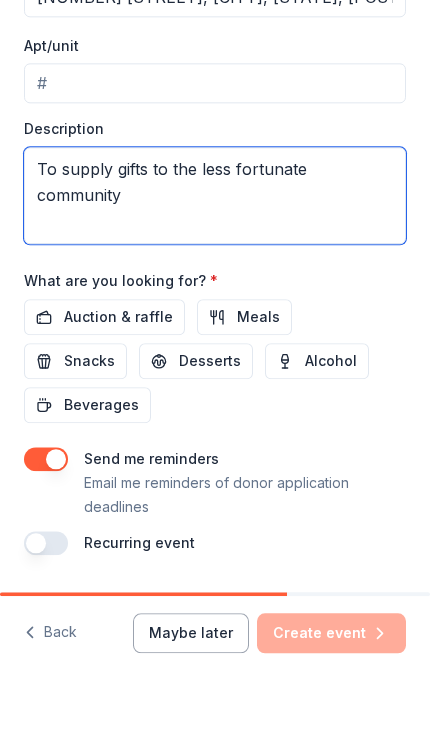 type on "To supply gifts to the less fortunate community" 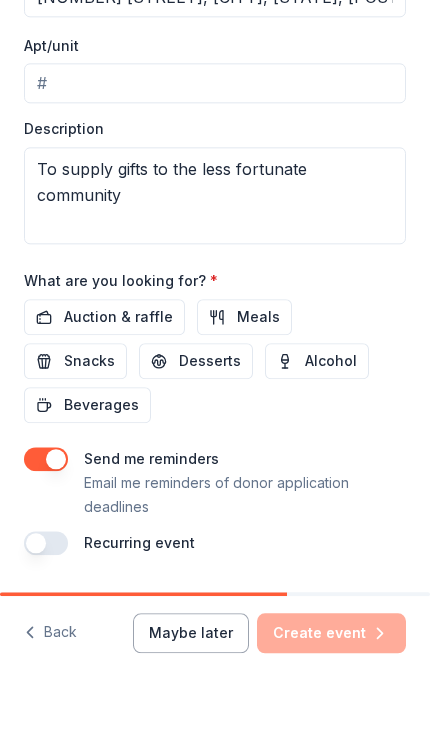 click on "Snacks" at bounding box center [89, 422] 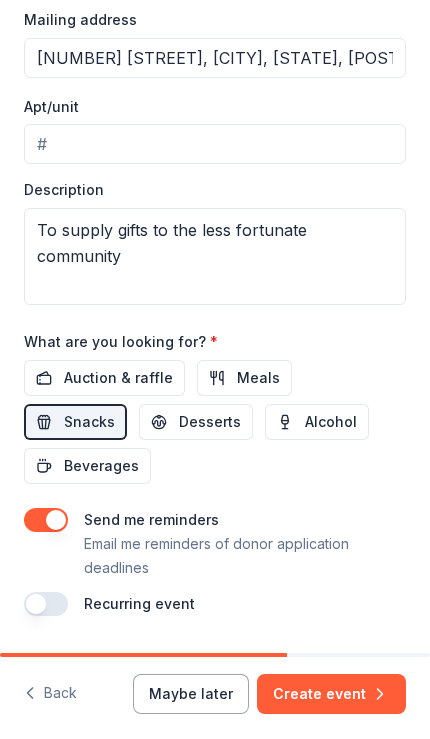 click on "Meals" at bounding box center [258, 378] 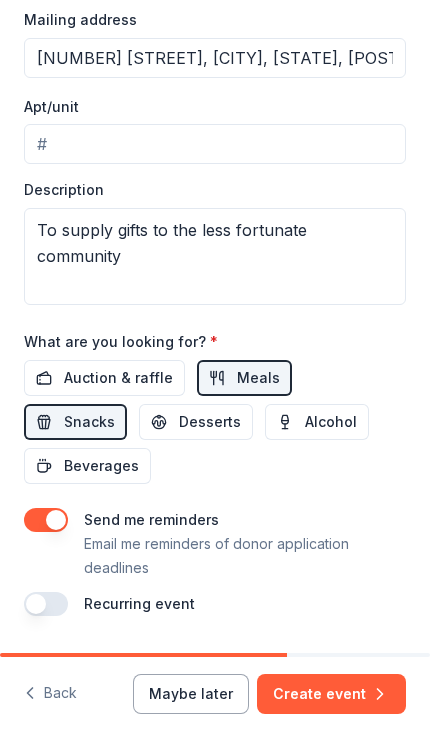 click on "Auction & raffle" at bounding box center [104, 378] 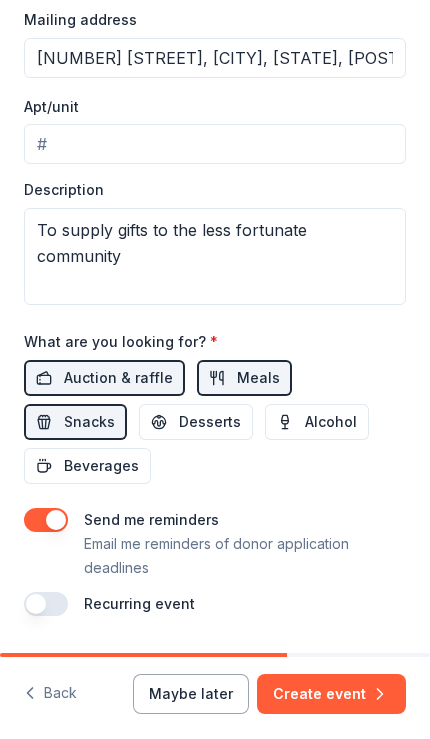click on "Desserts" at bounding box center [210, 422] 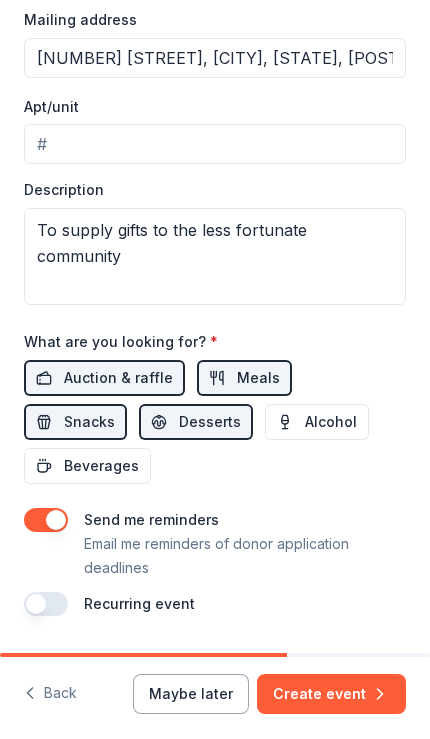 click on "Beverages" at bounding box center [101, 466] 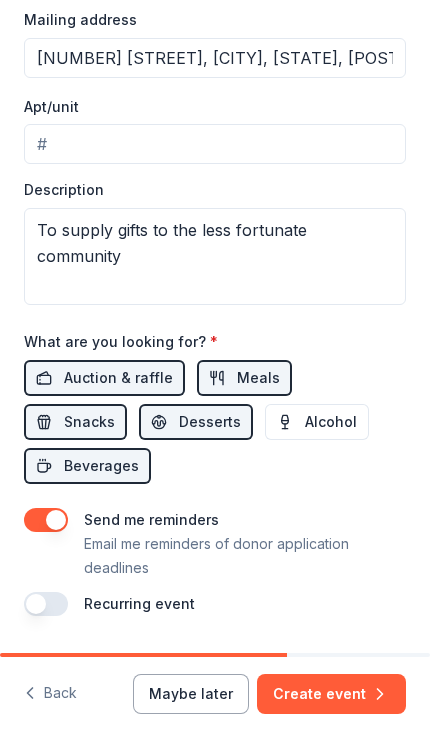 click on "Create event" at bounding box center (331, 694) 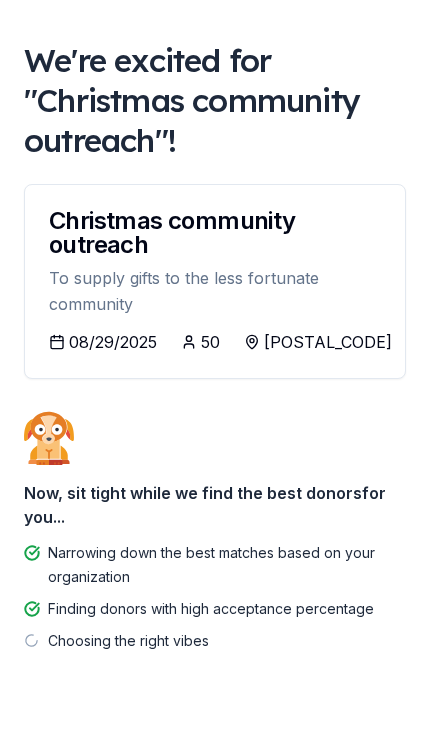click on "08/29/2025" at bounding box center [113, 342] 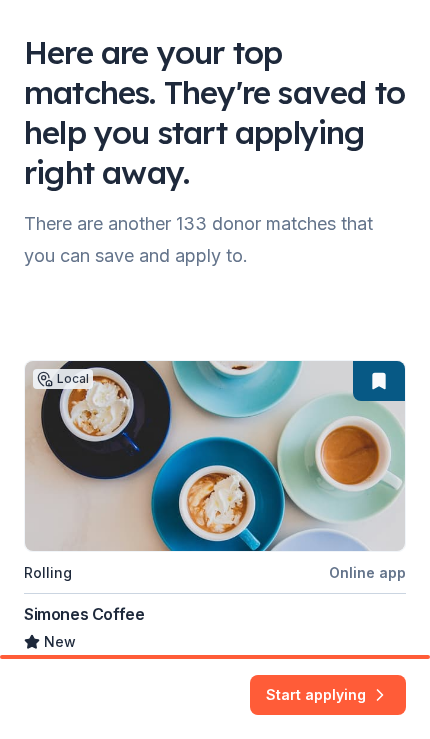 scroll, scrollTop: 0, scrollLeft: 0, axis: both 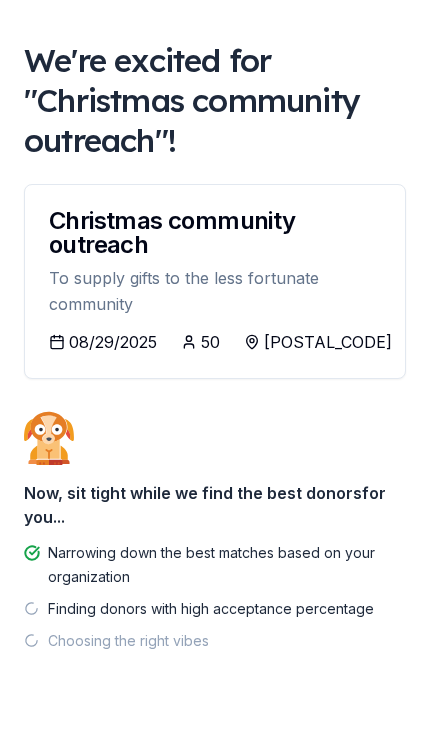 click on "[DATE] [NUMBER] [POSTAL_CODE]" at bounding box center (215, 342) 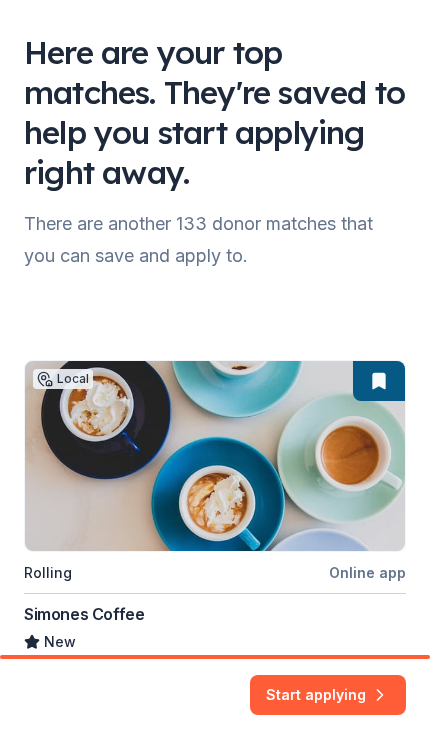 click on "Start applying" at bounding box center (328, 685) 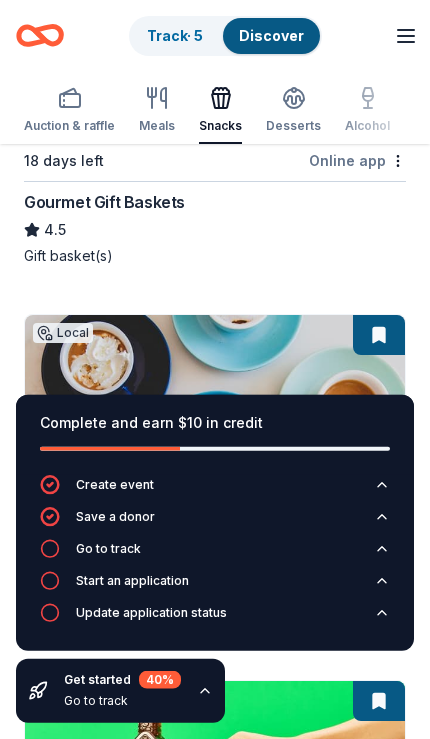 scroll, scrollTop: 1185, scrollLeft: 0, axis: vertical 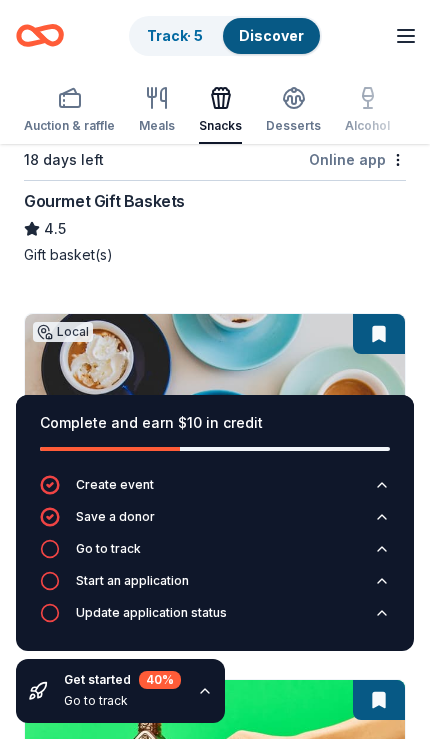 click on "Online app" at bounding box center [357, 159] 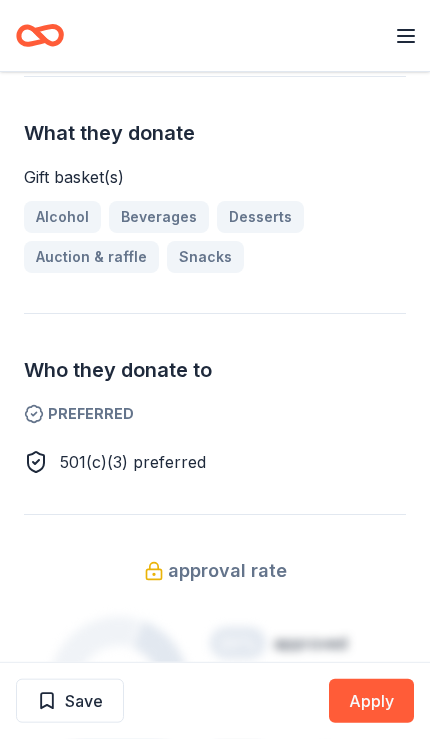 scroll, scrollTop: 645, scrollLeft: 0, axis: vertical 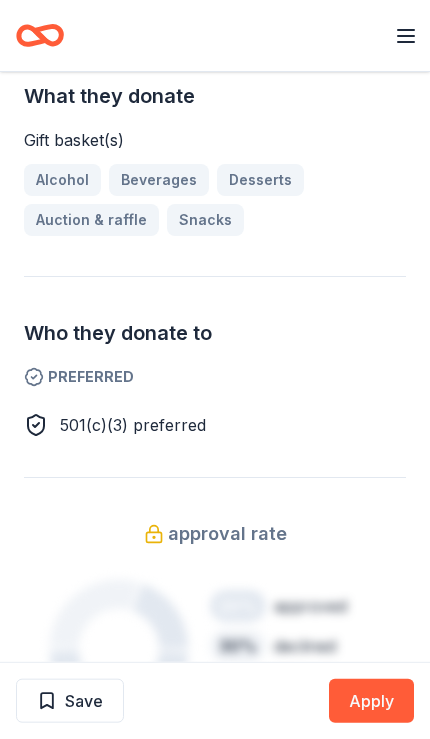 click on "Apply" at bounding box center (371, 701) 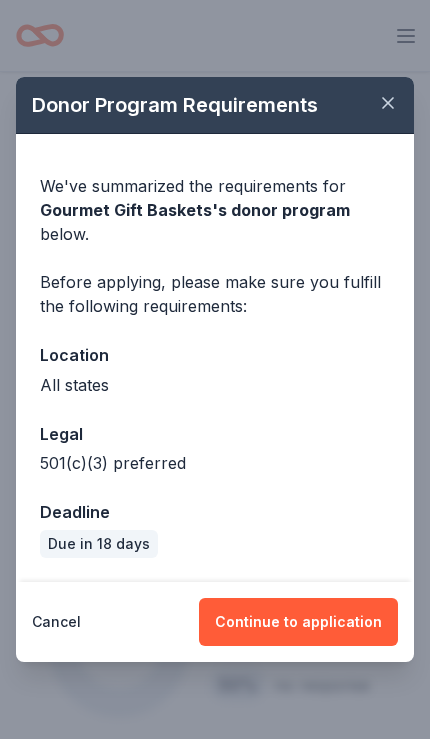 click on "Continue to application" at bounding box center (298, 622) 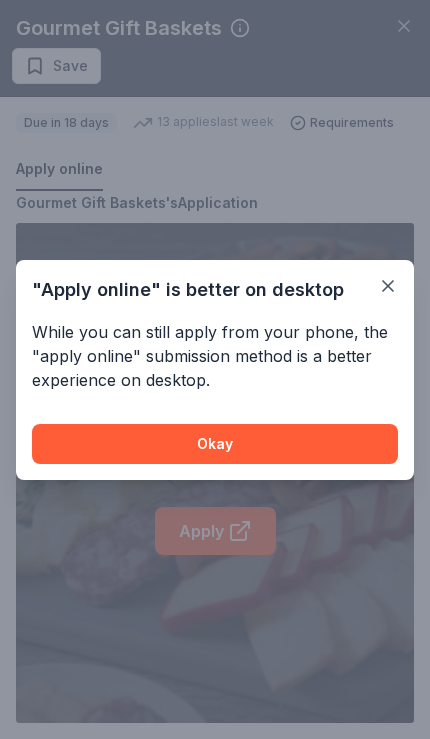 click on "Okay" at bounding box center [215, 444] 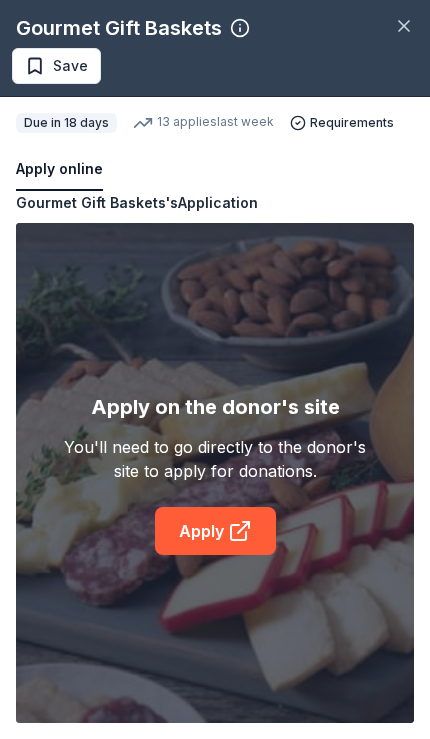click 